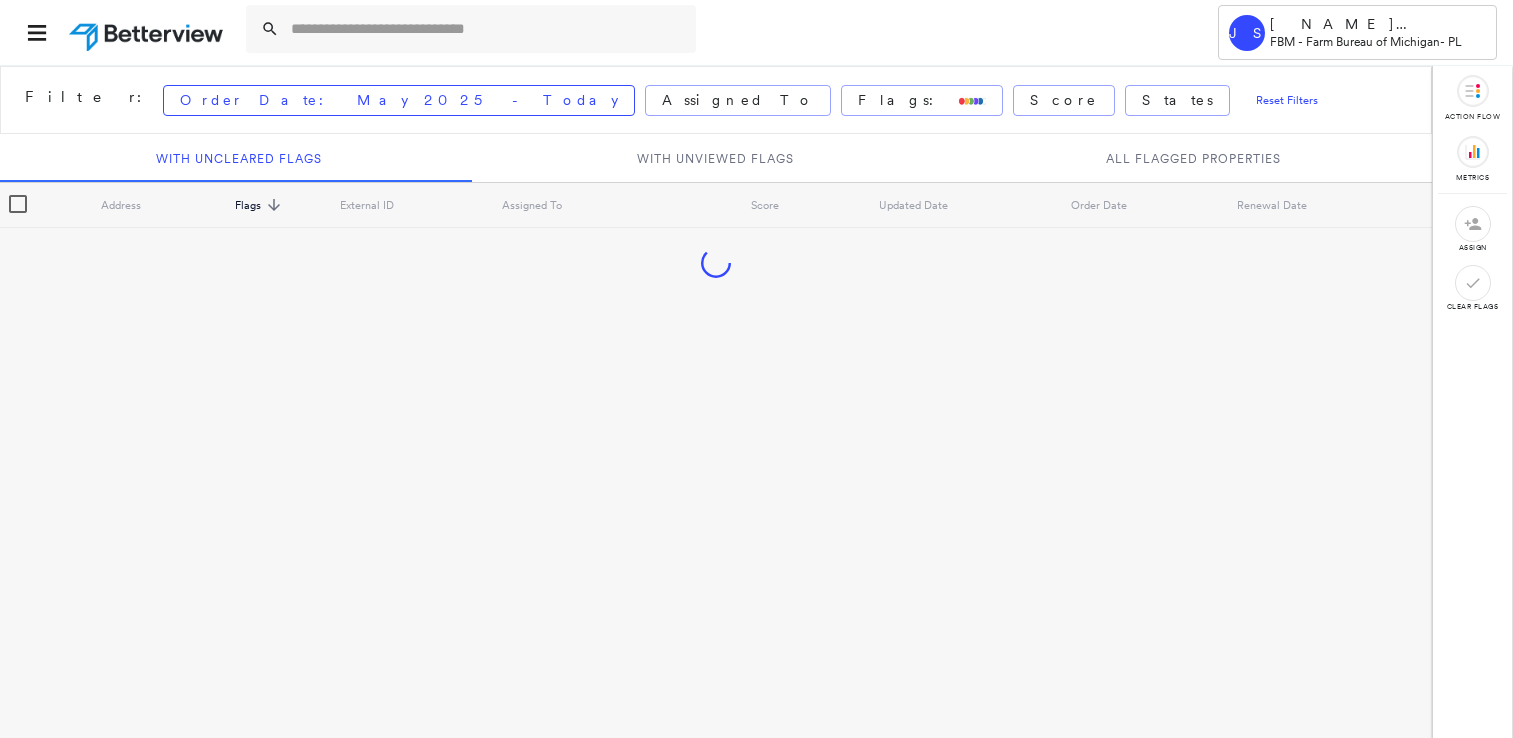 scroll, scrollTop: 0, scrollLeft: 0, axis: both 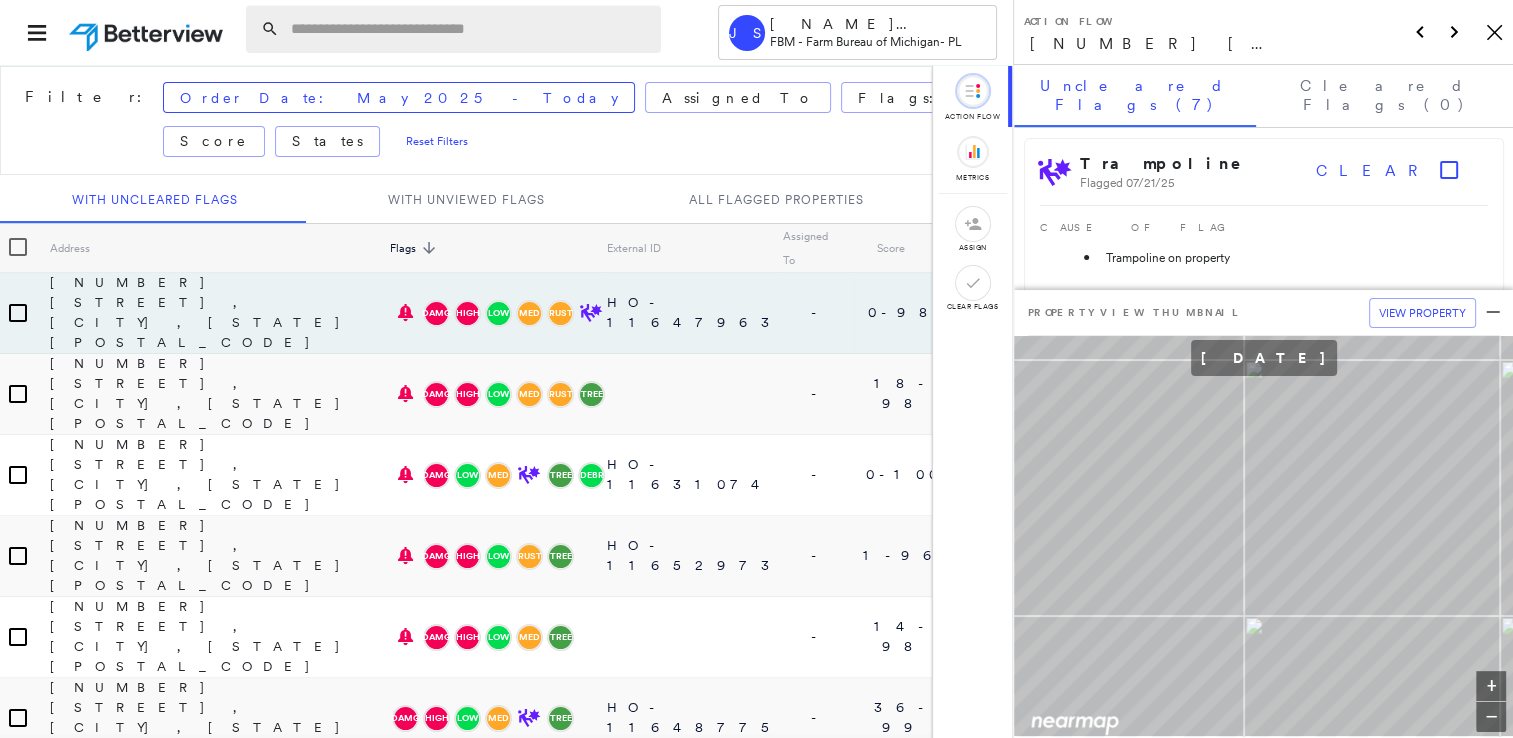 click at bounding box center [470, 29] 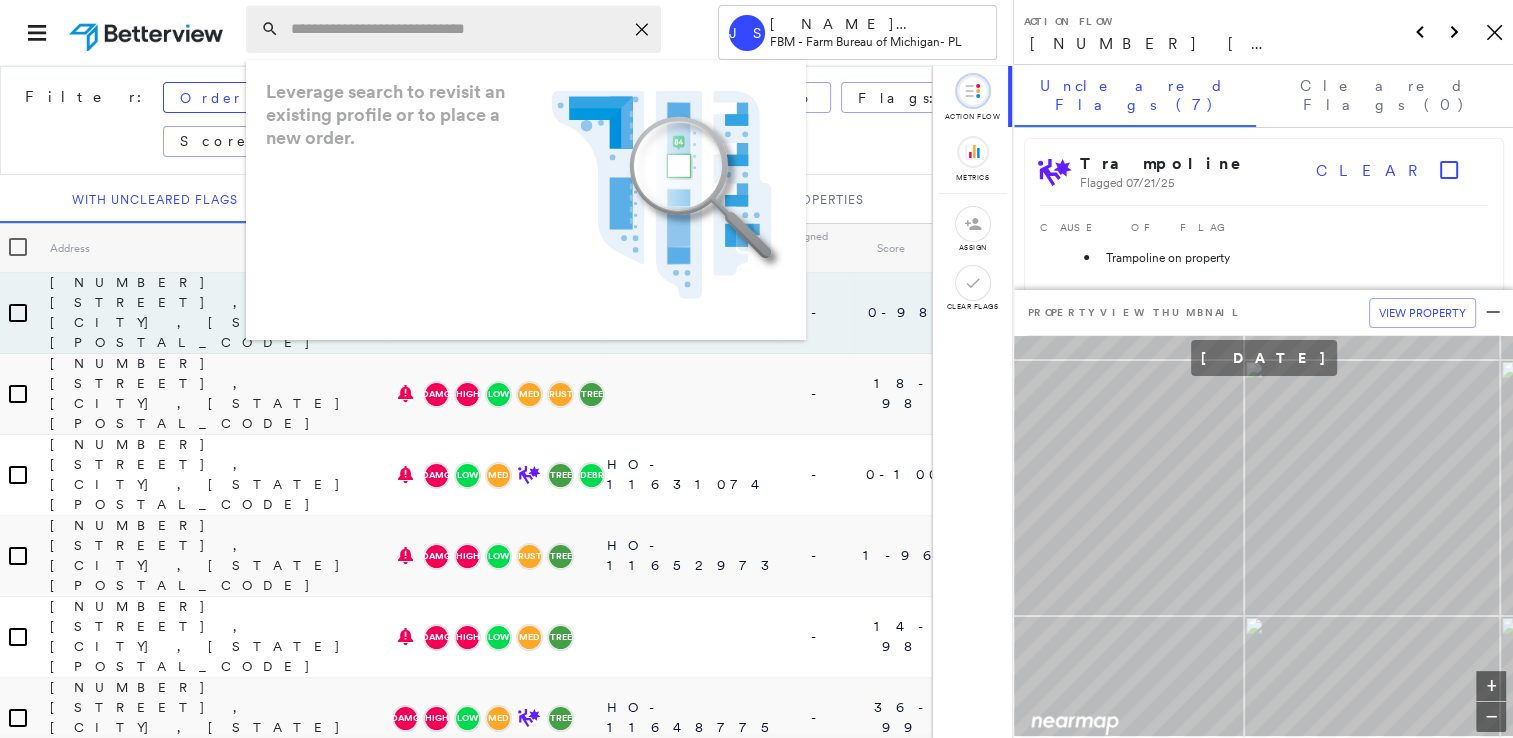 paste on "**********" 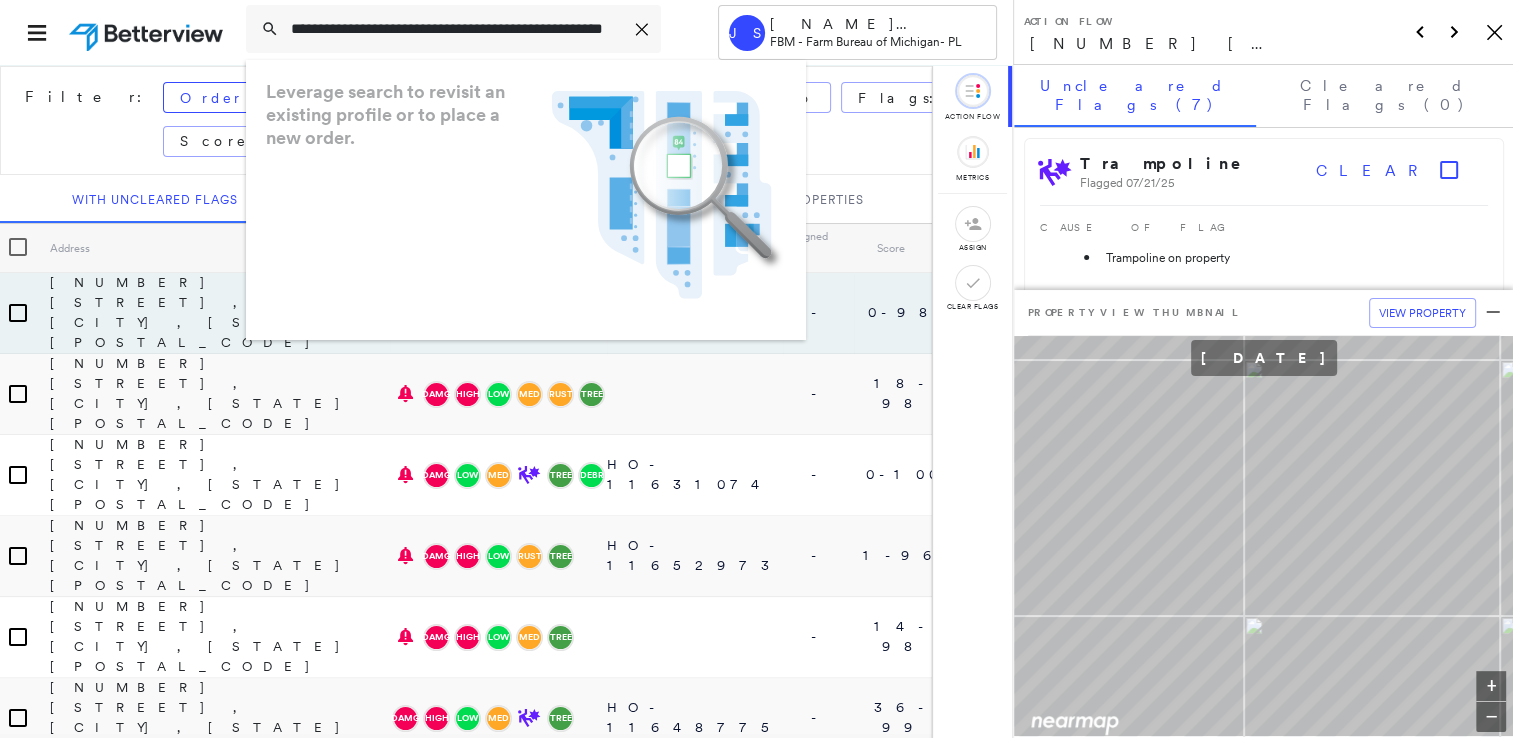 scroll, scrollTop: 0, scrollLeft: 107, axis: horizontal 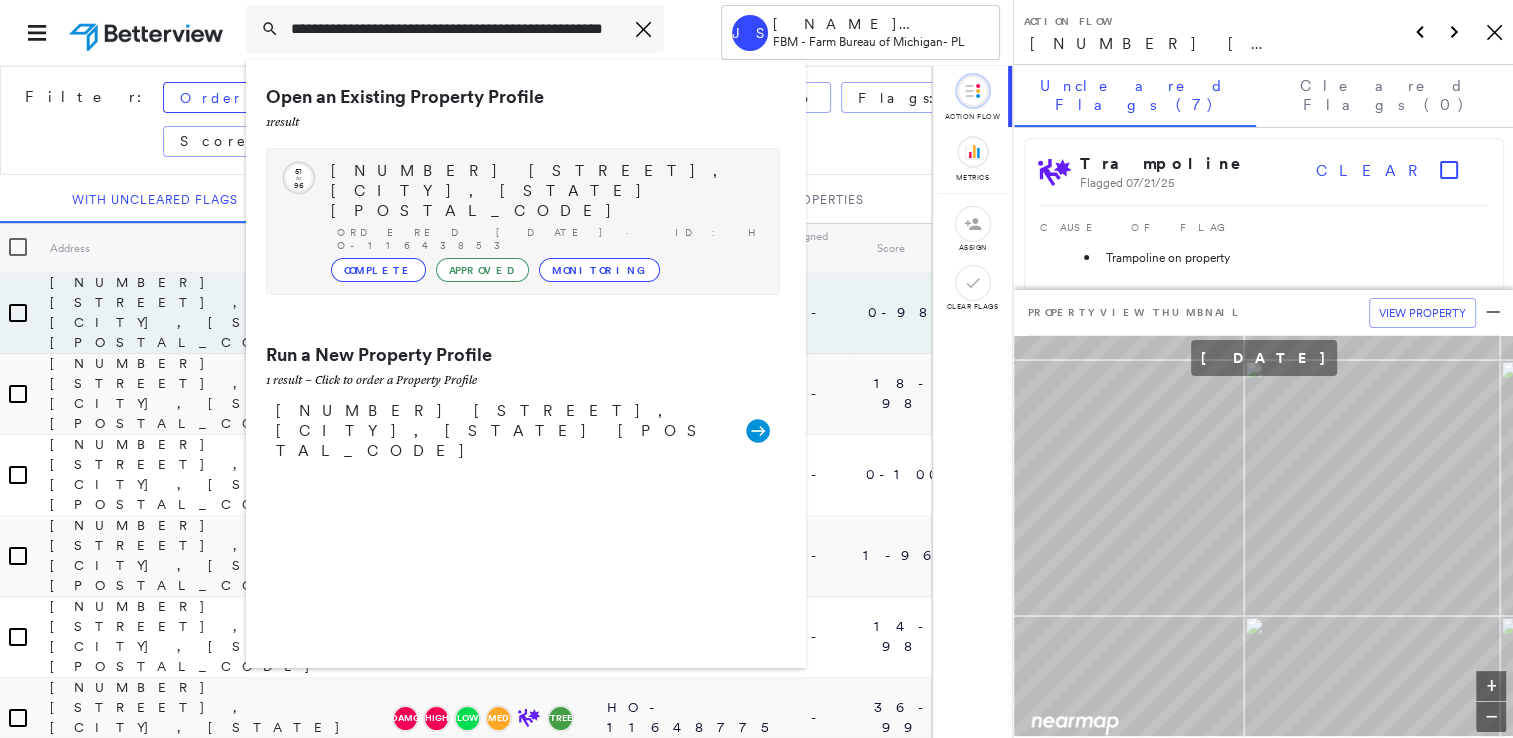 type on "**********" 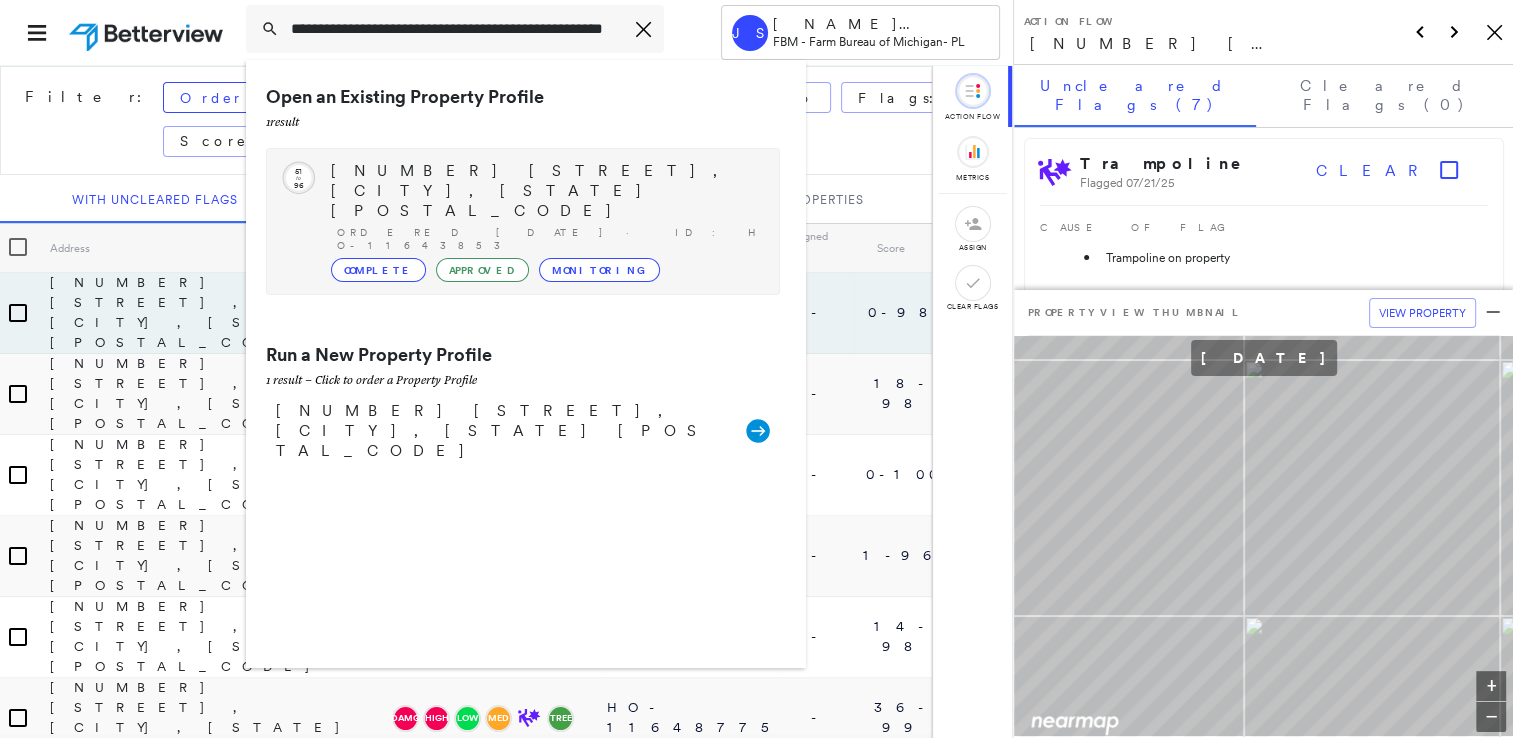 click on "[NUMBER] [STREET], [CITY], [STATE] [POSTAL_CODE]" at bounding box center (545, 191) 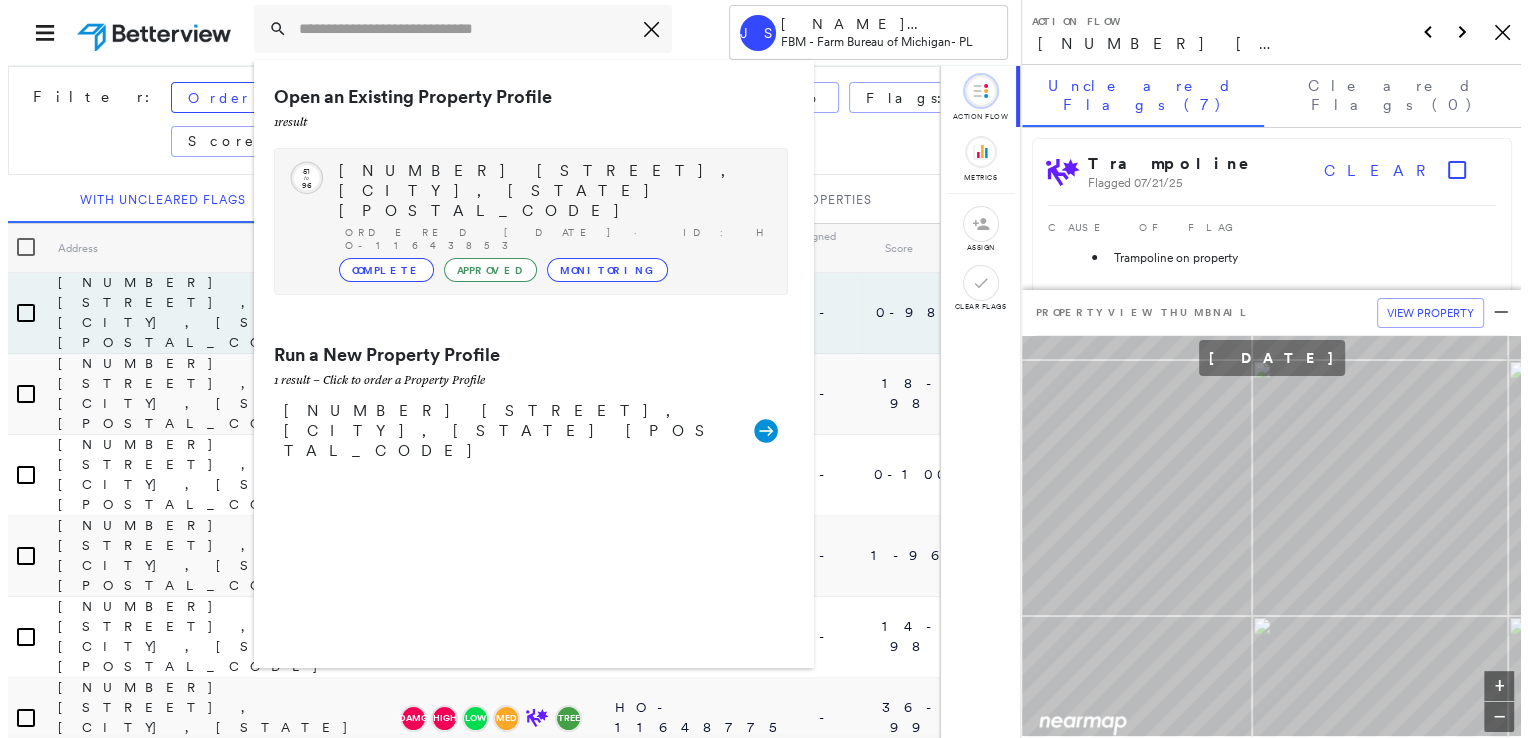 scroll, scrollTop: 0, scrollLeft: 0, axis: both 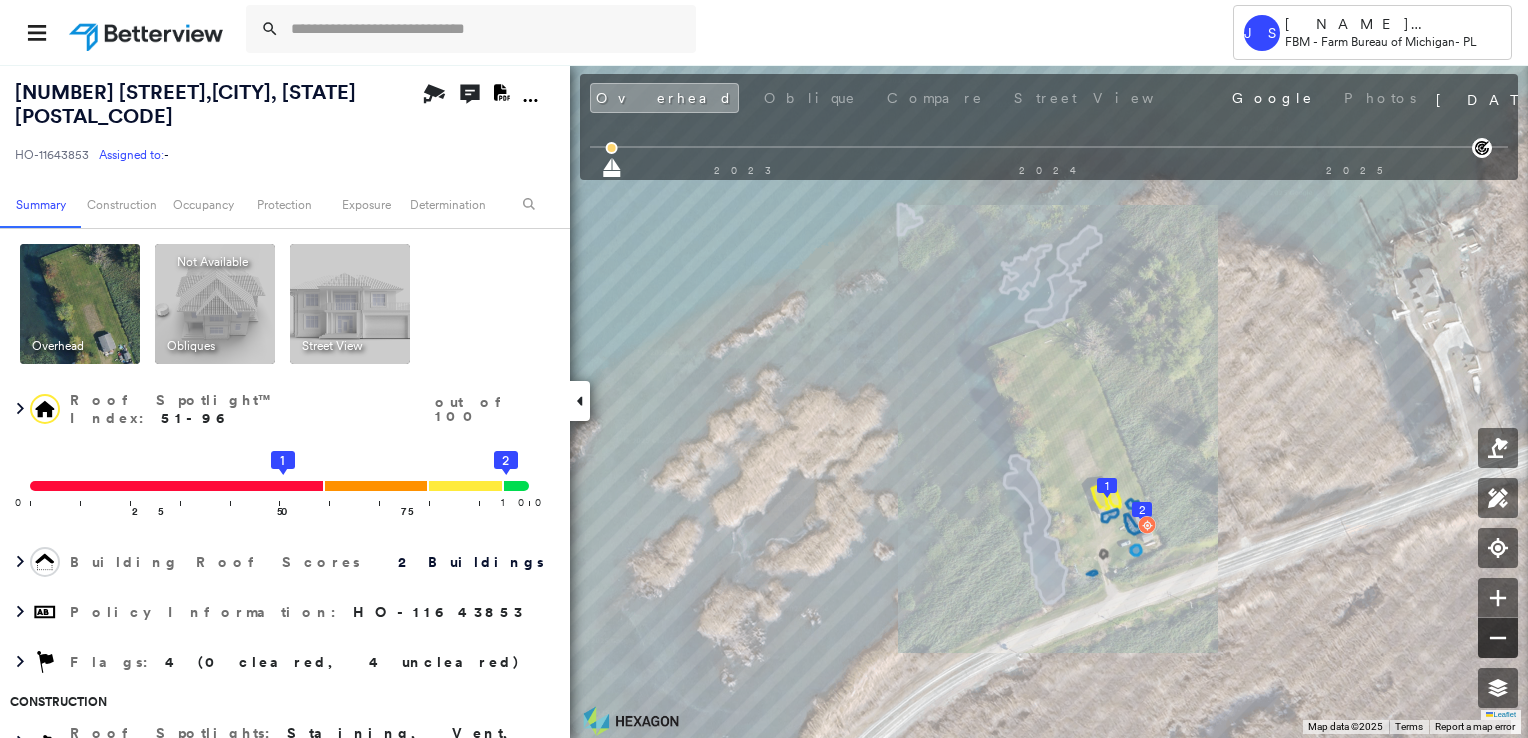 click 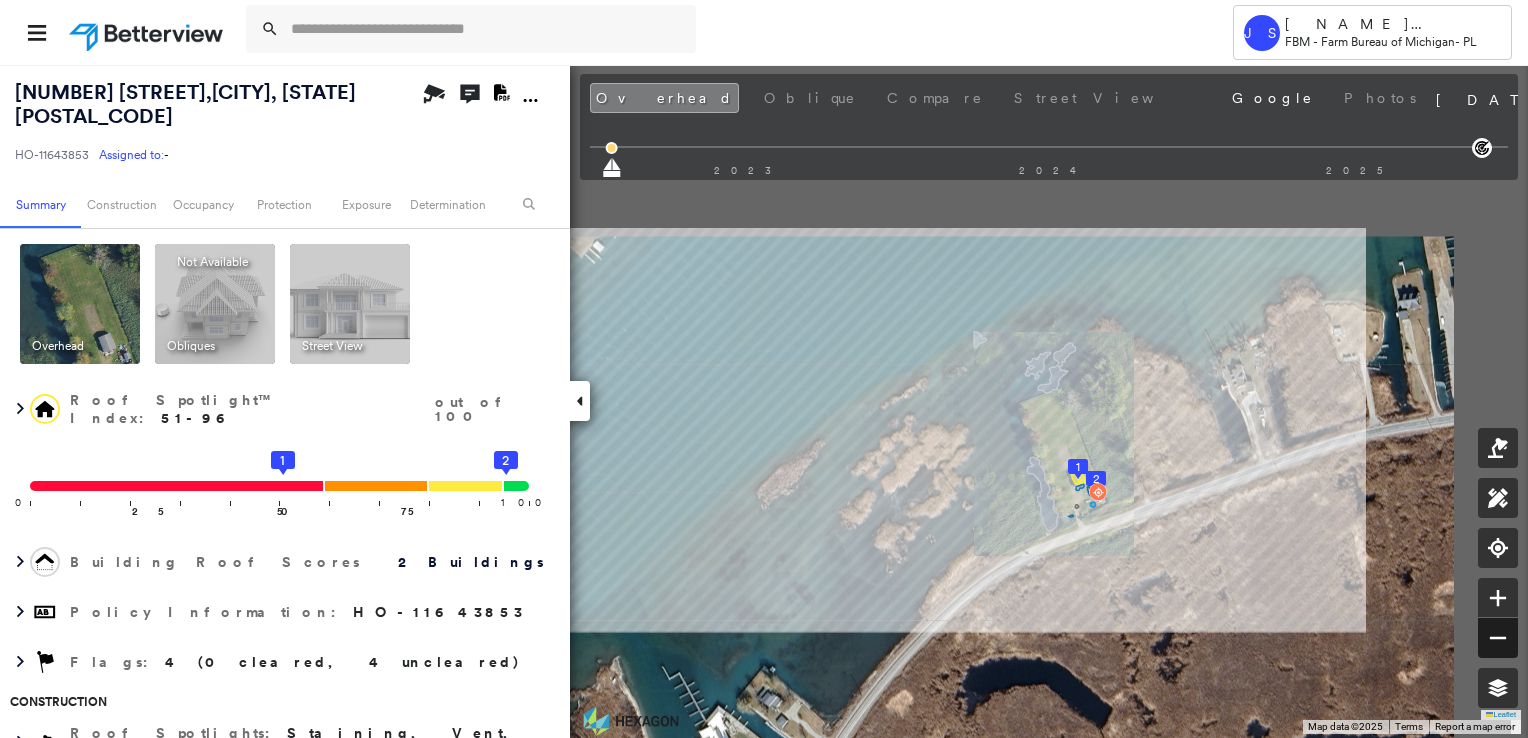 click 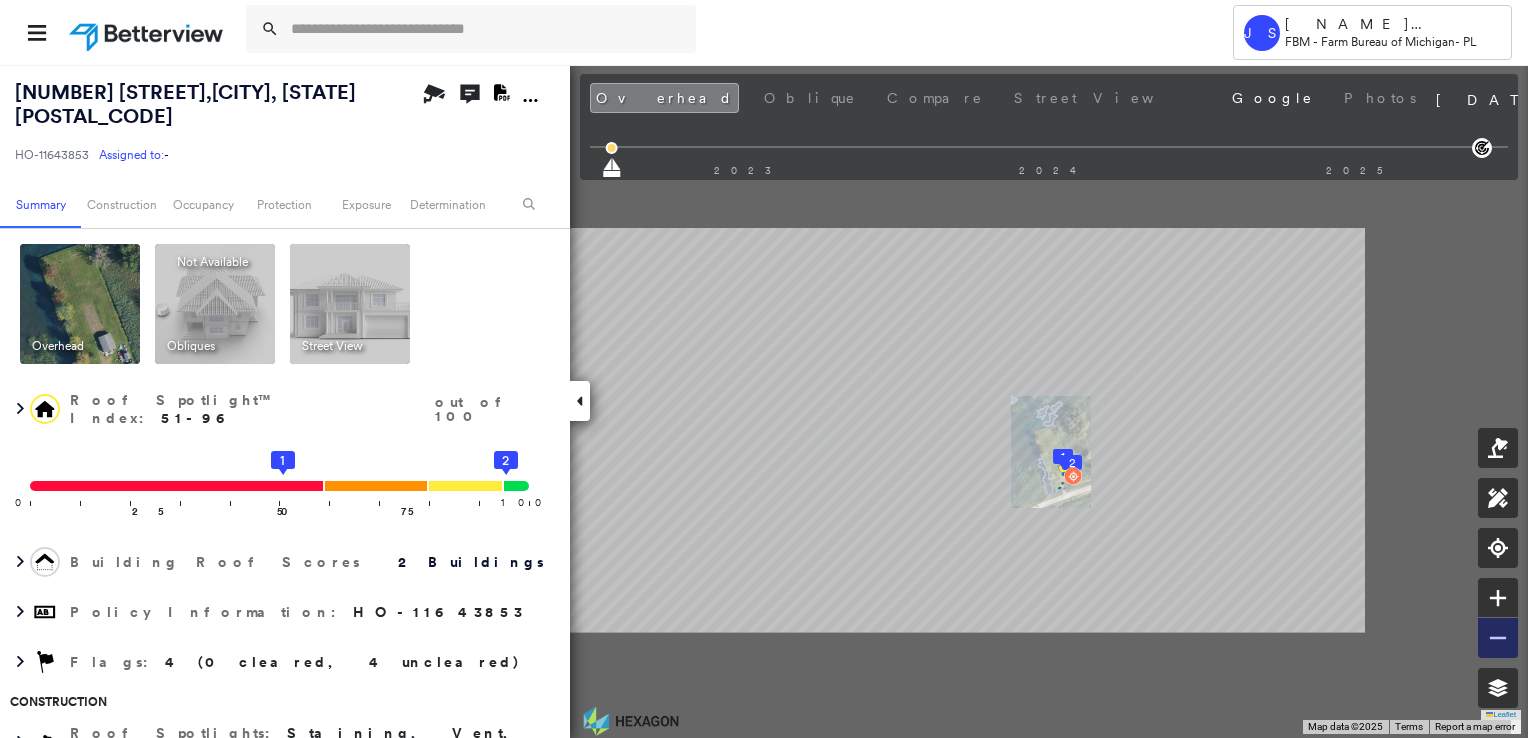 click 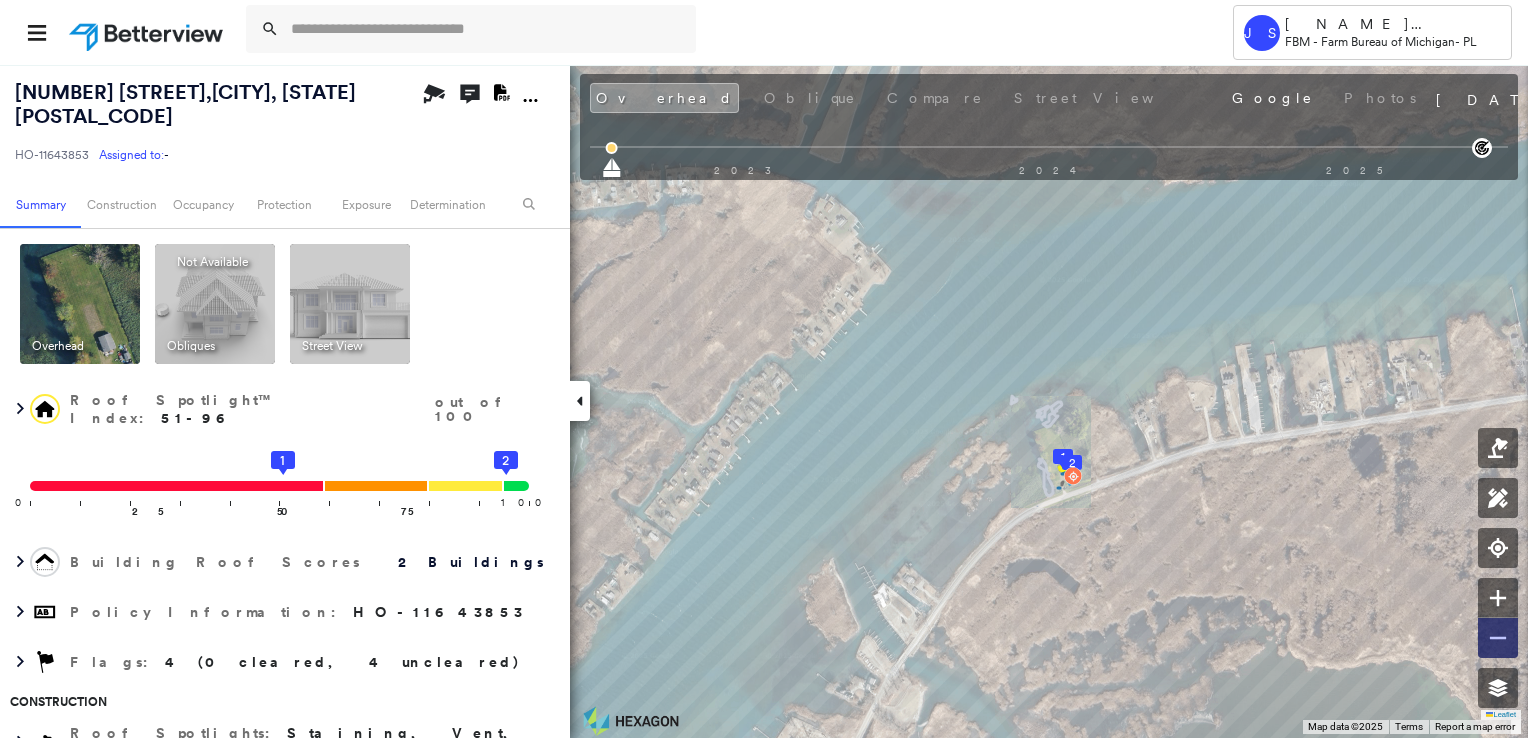 click 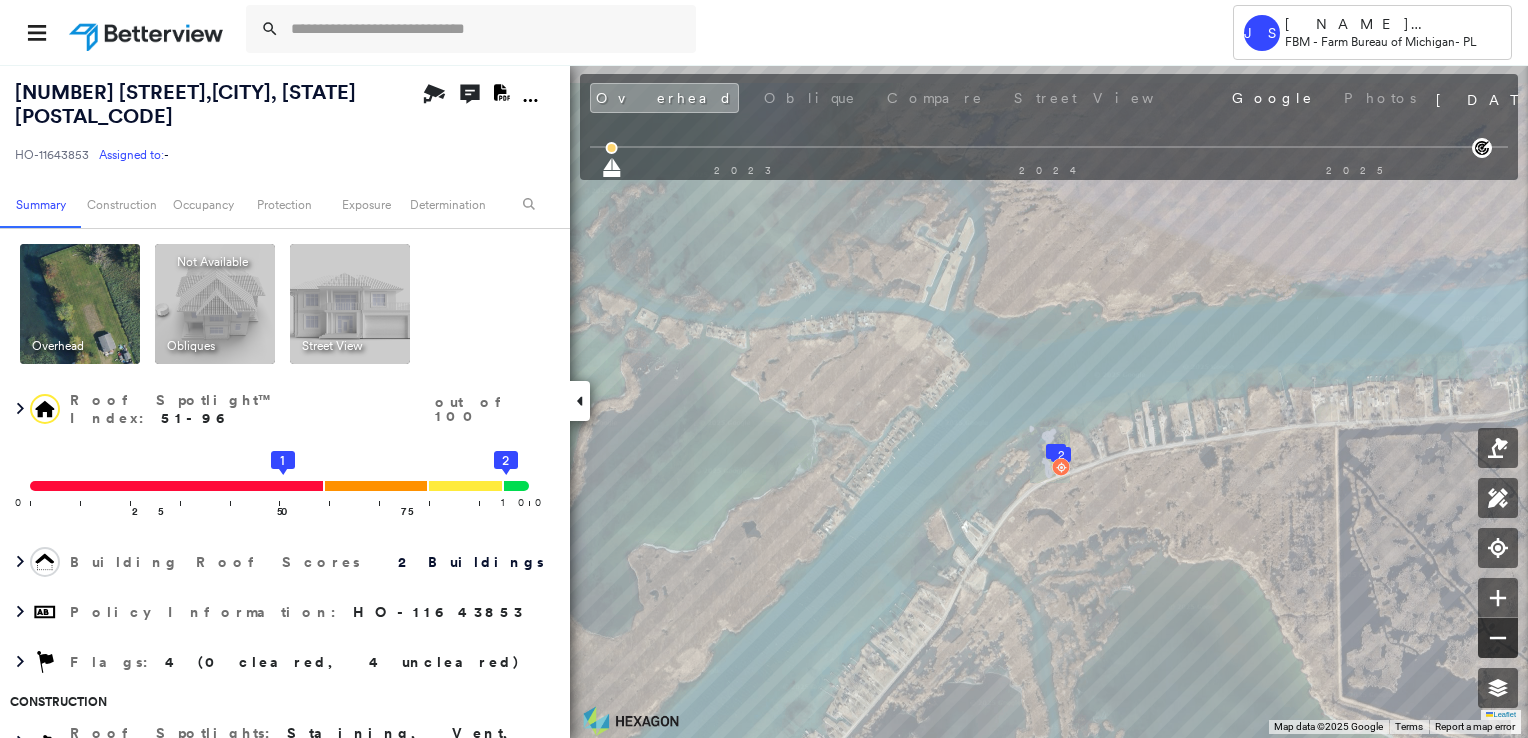 click 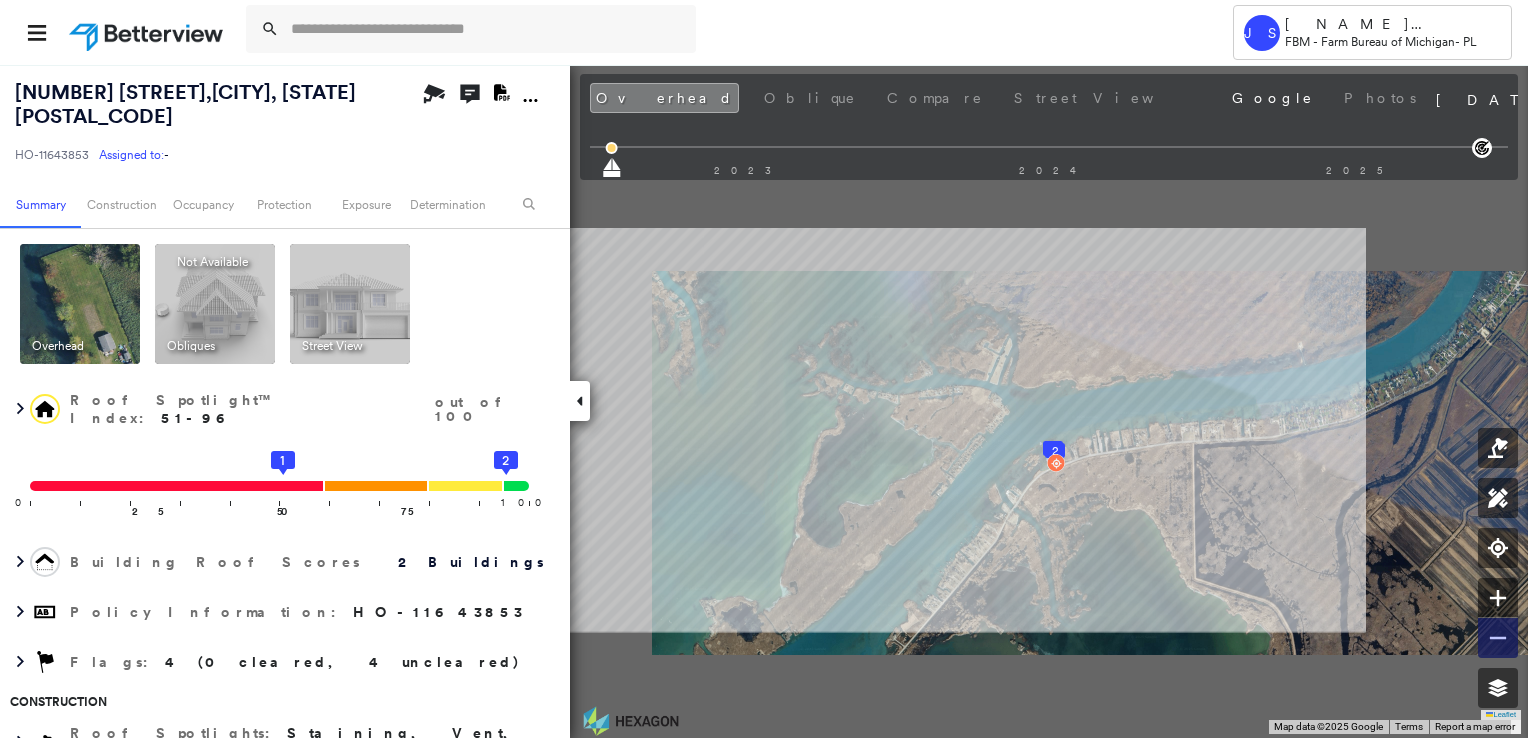 click 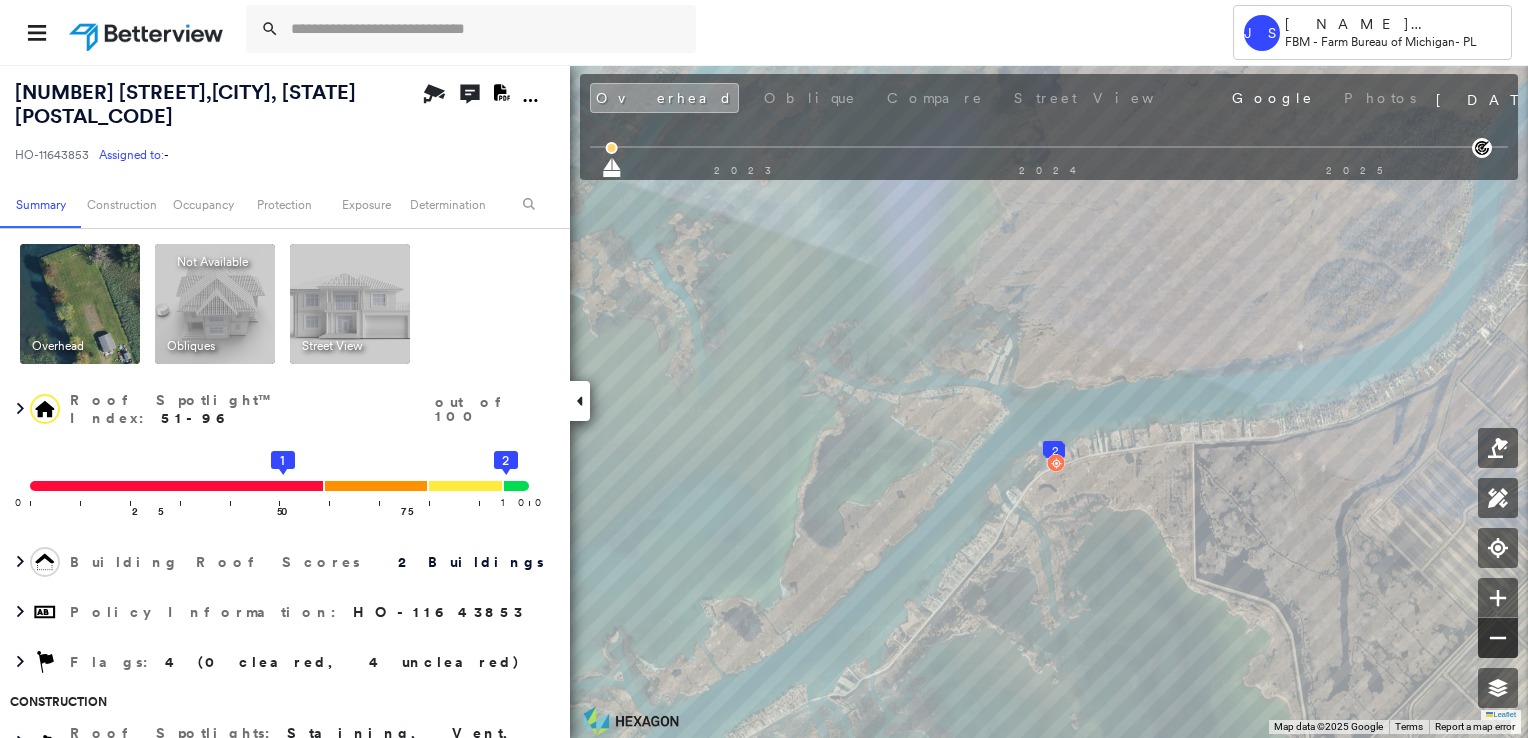 click 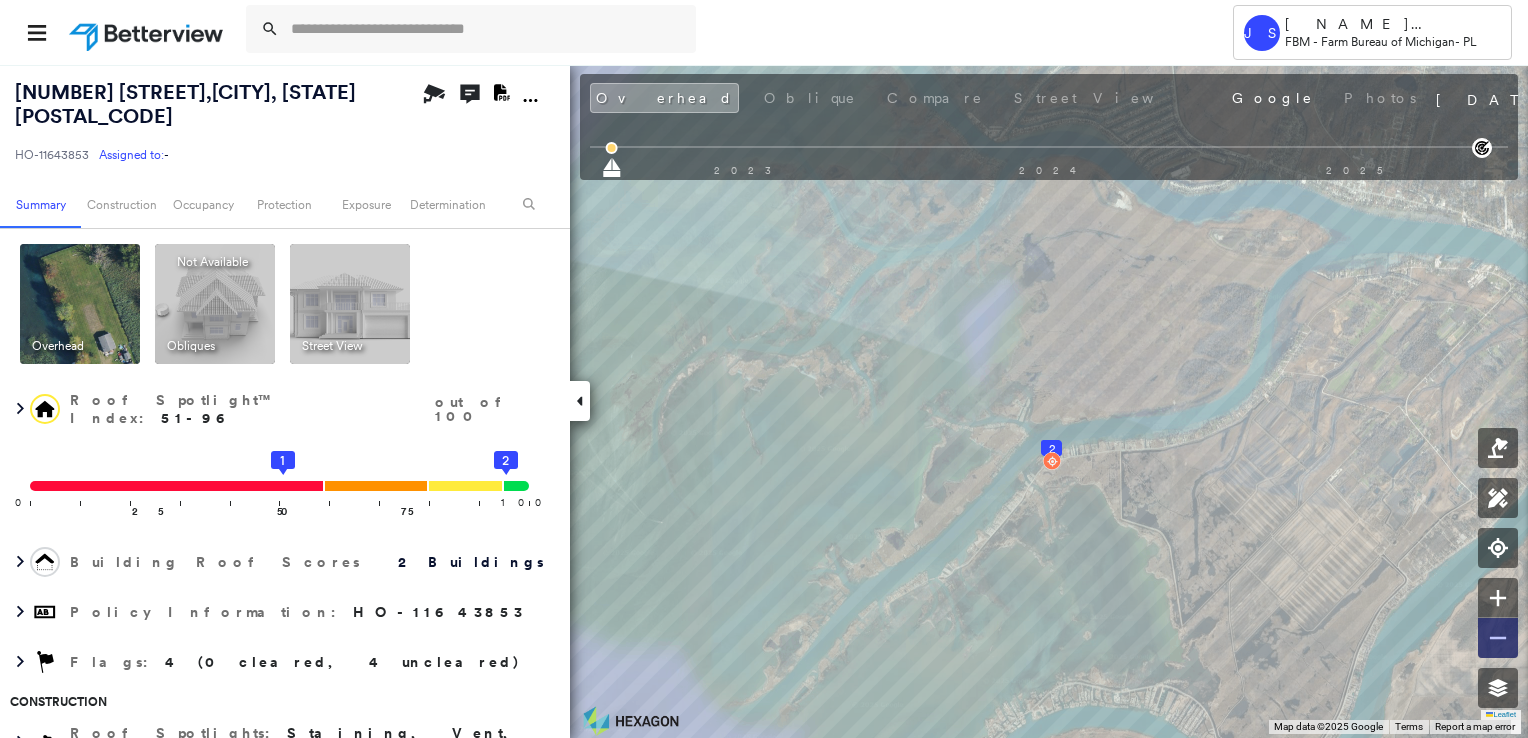 click 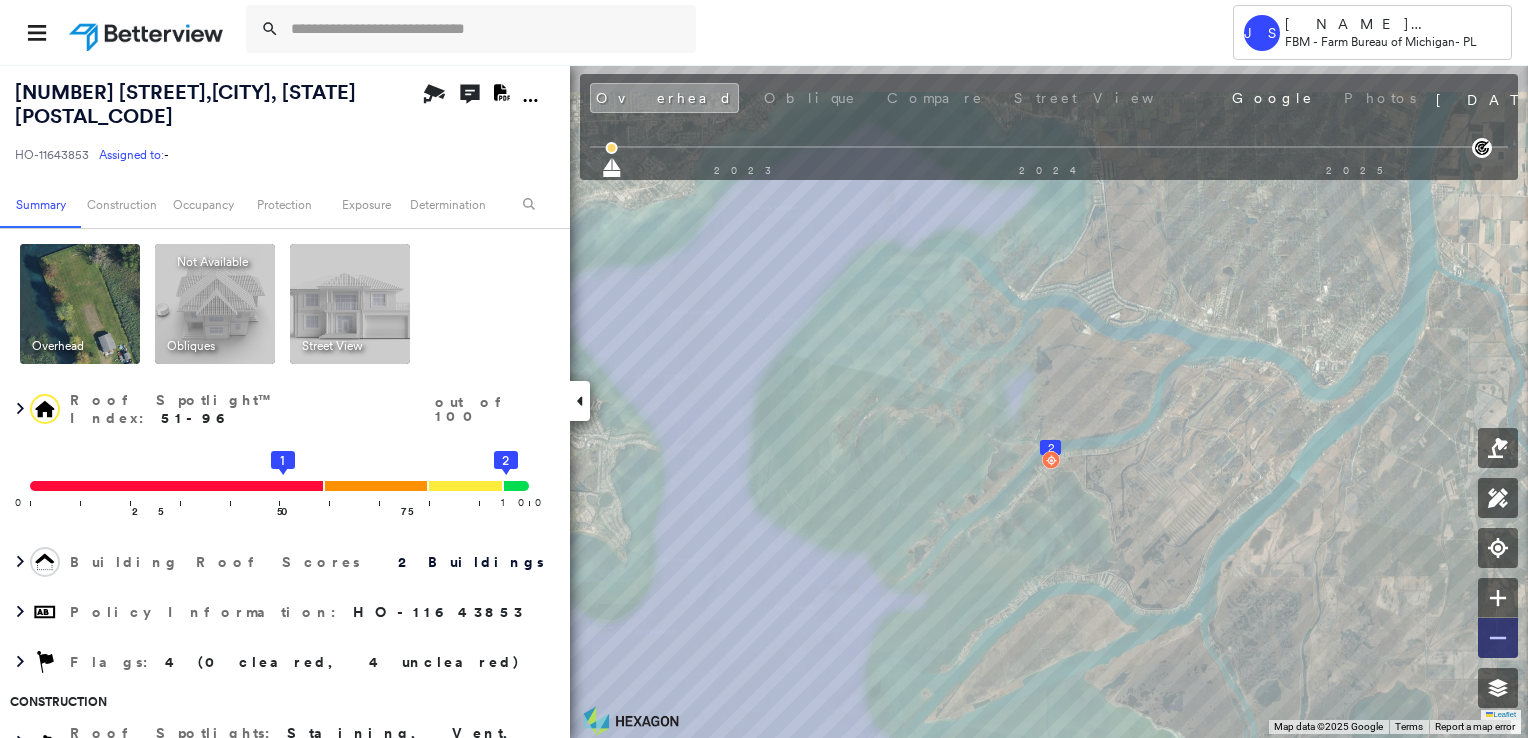 click 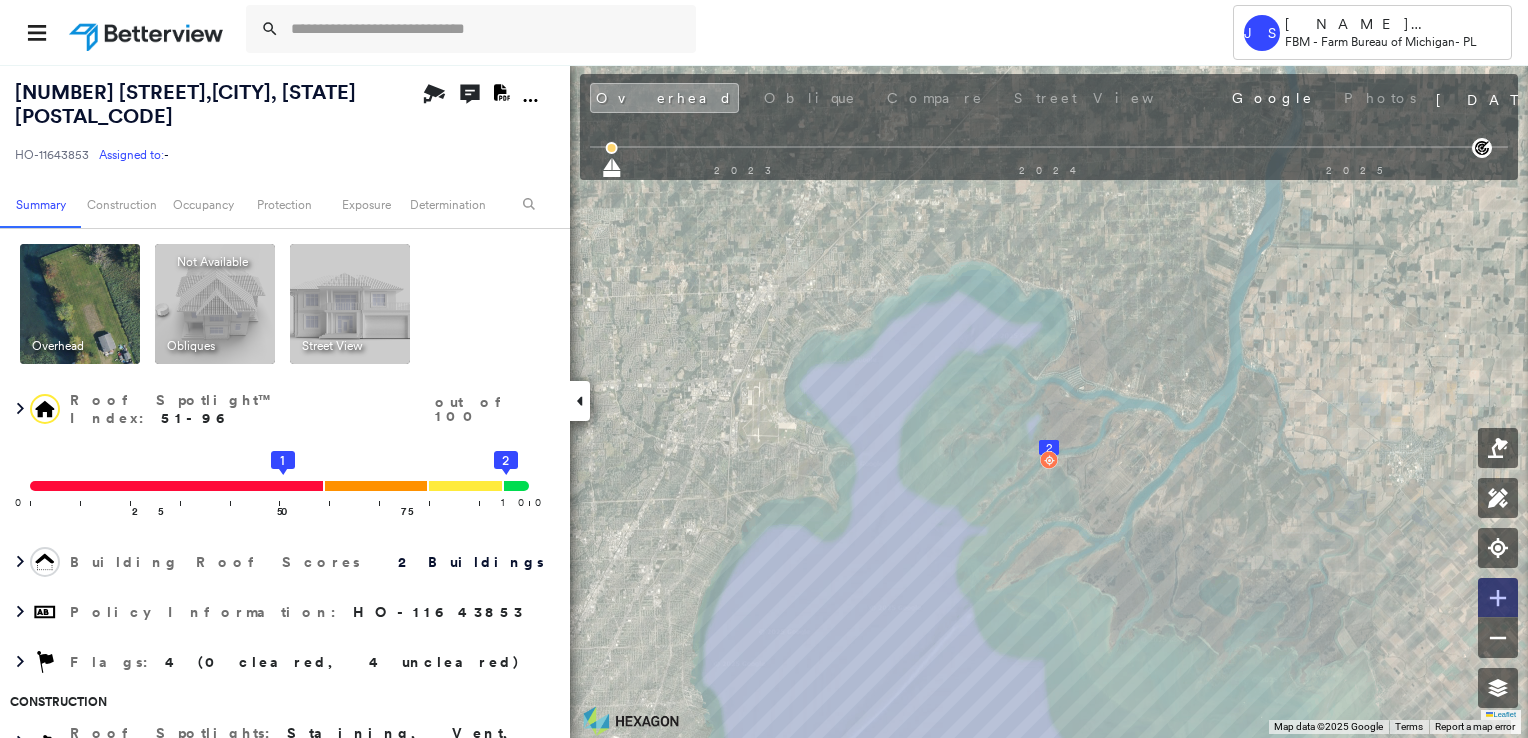 click 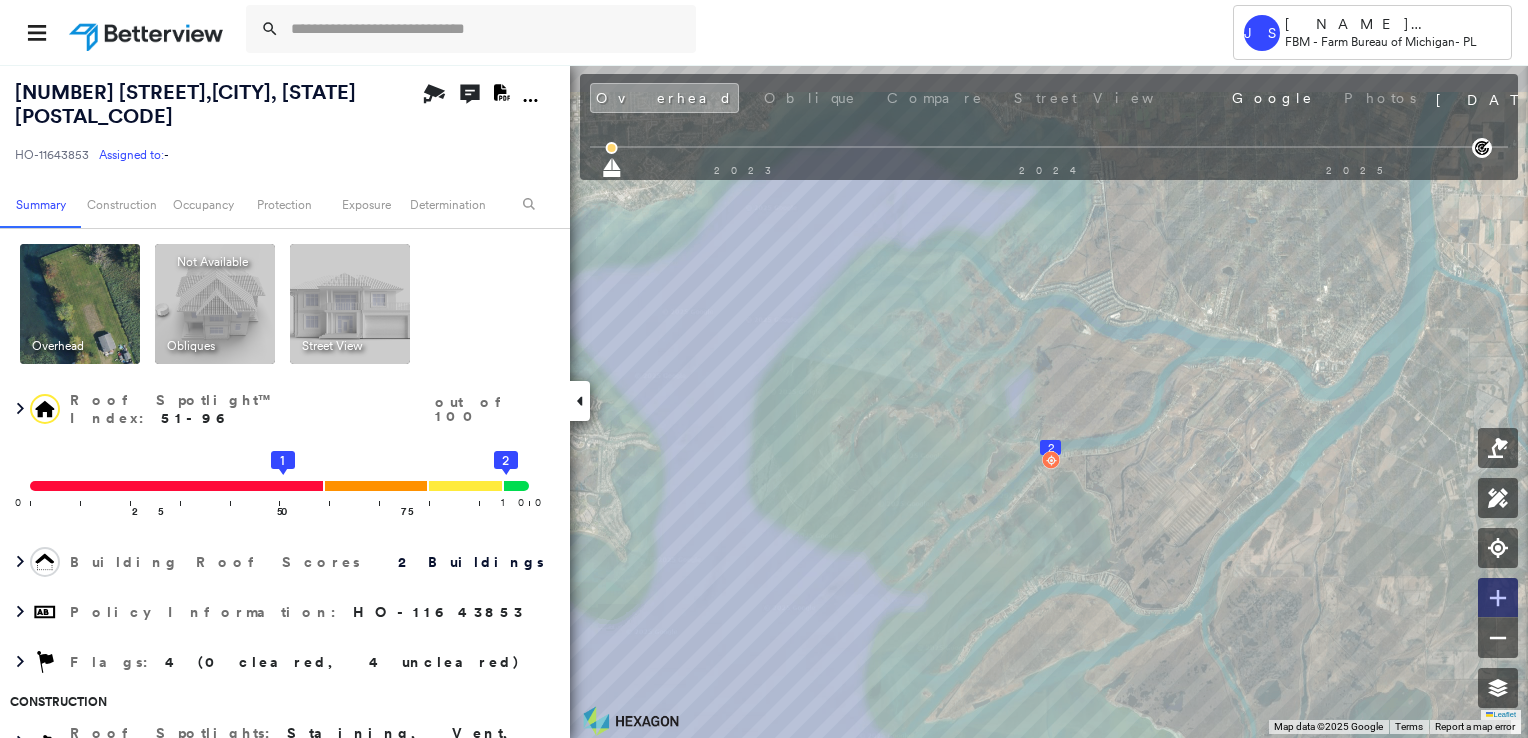 click 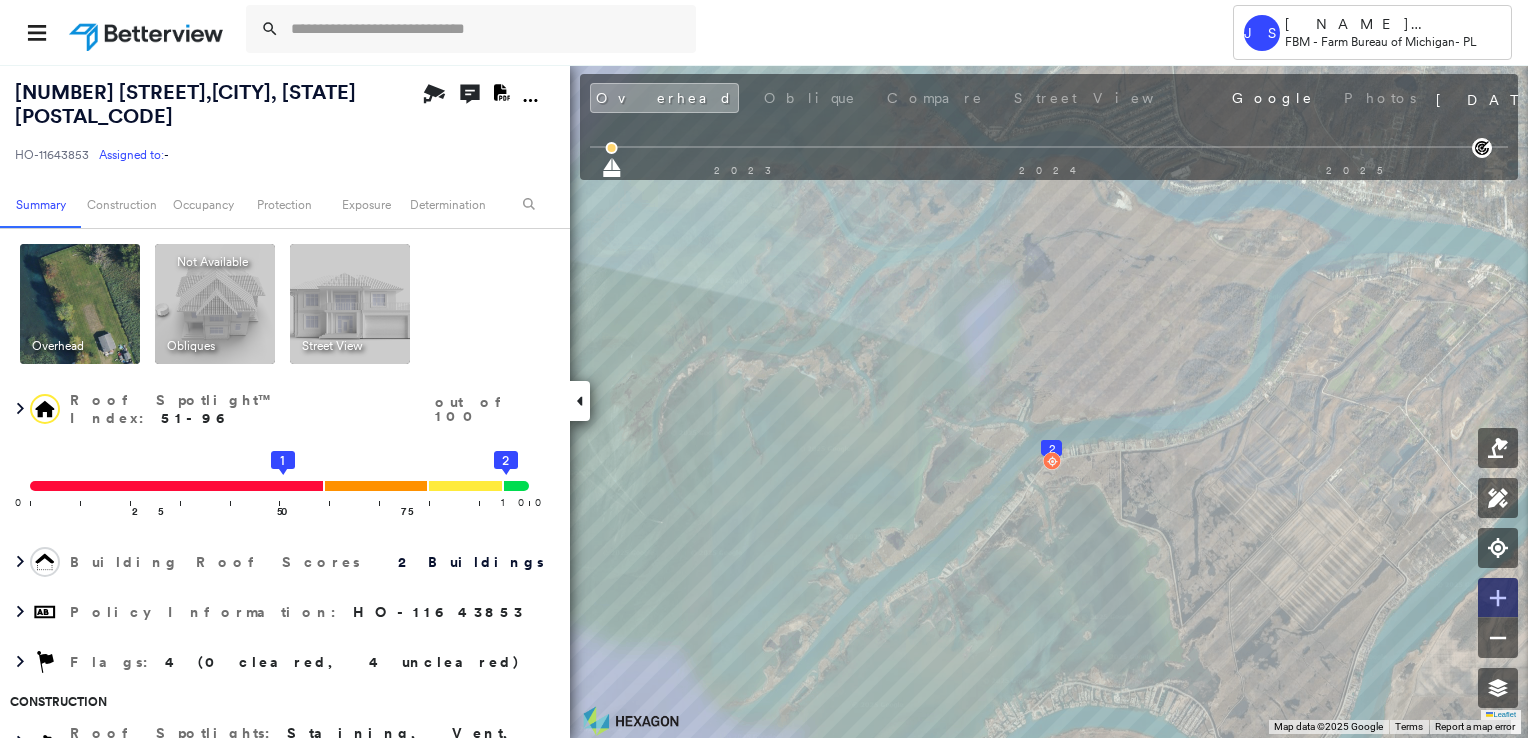 click 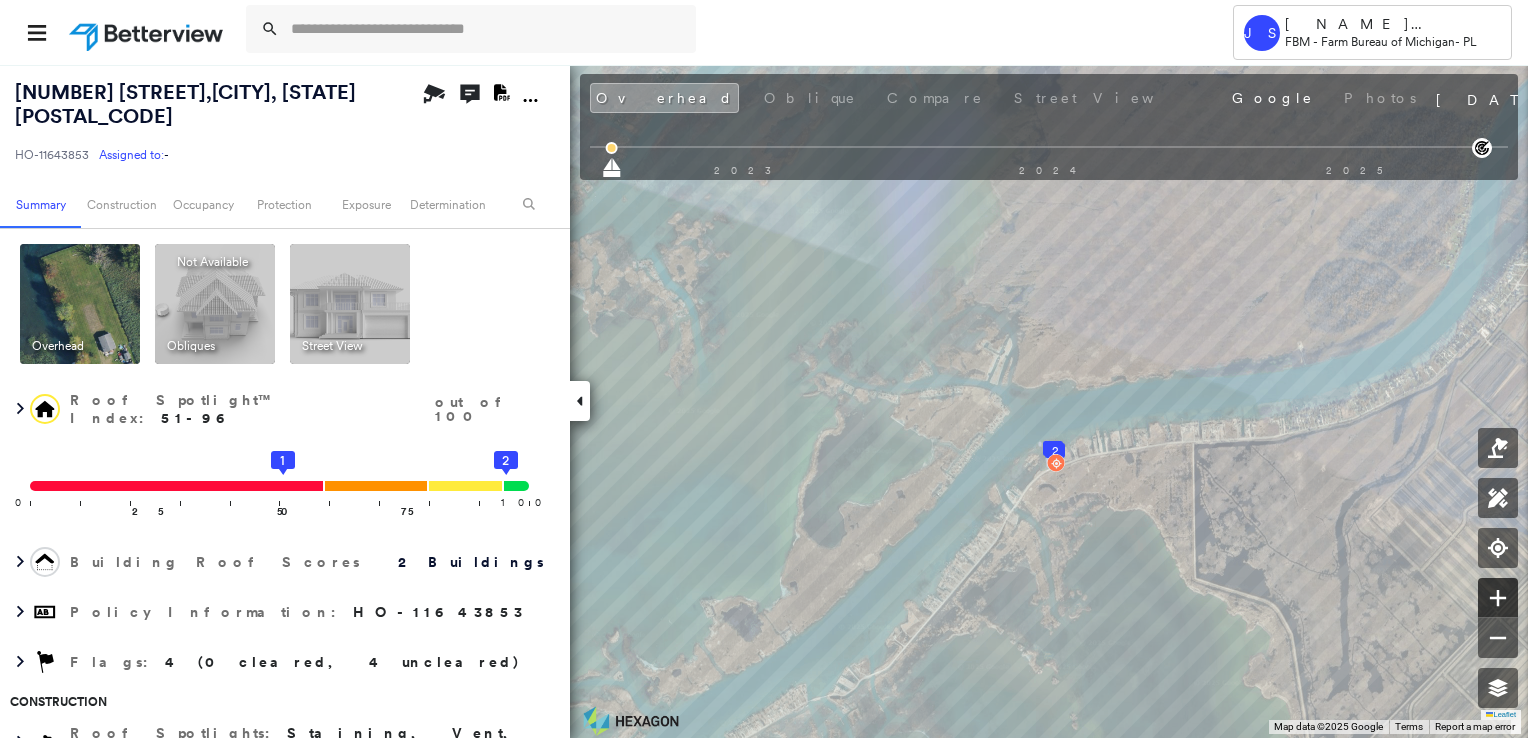 click 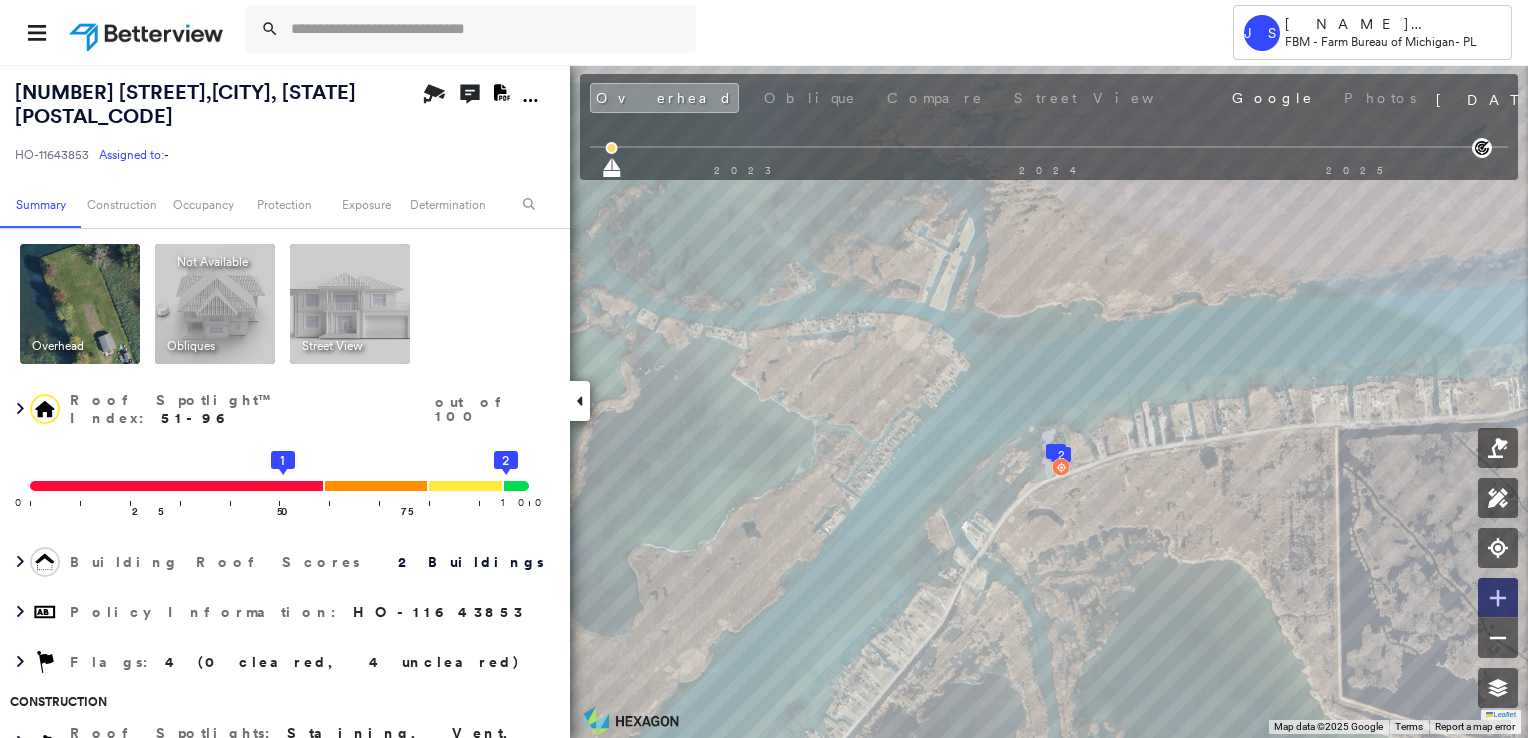 click 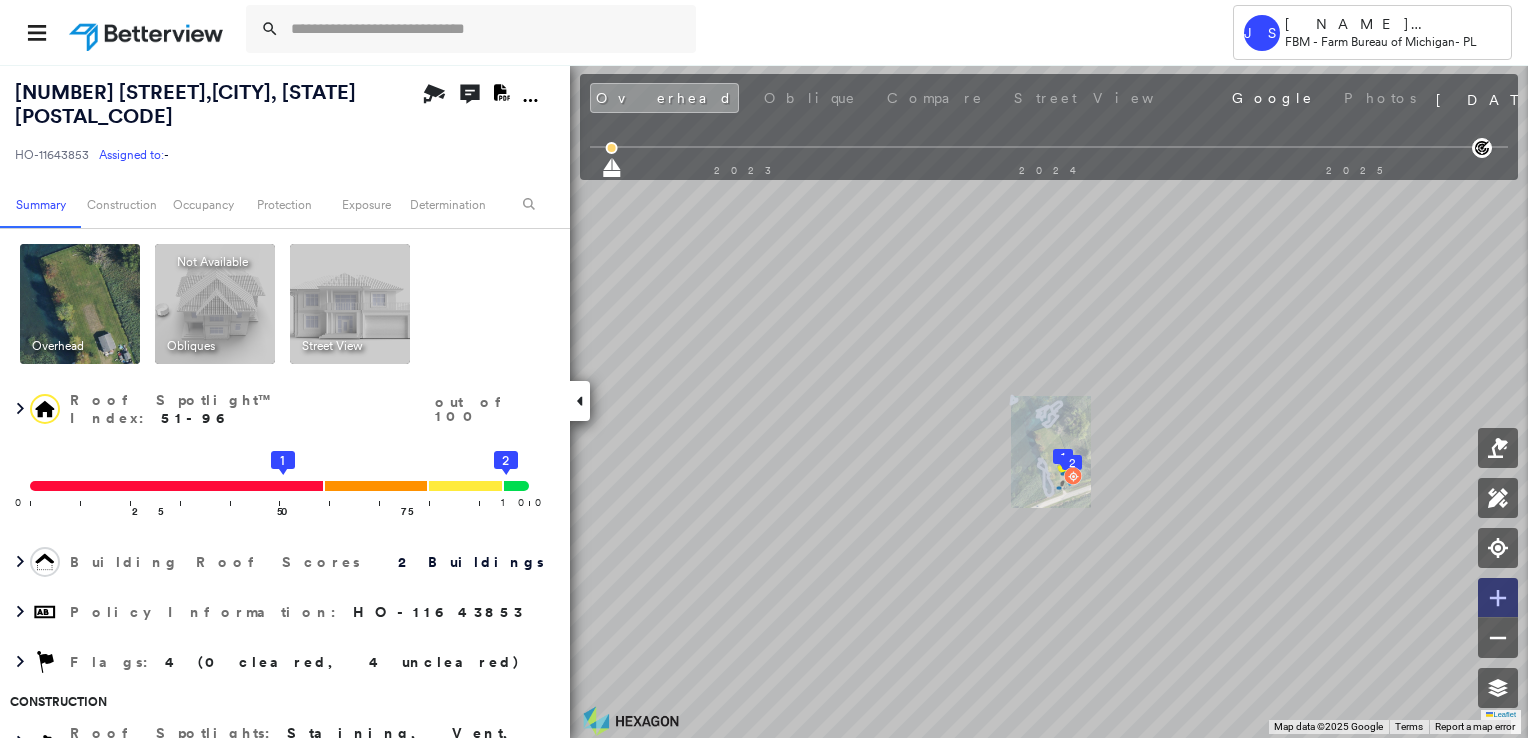 click 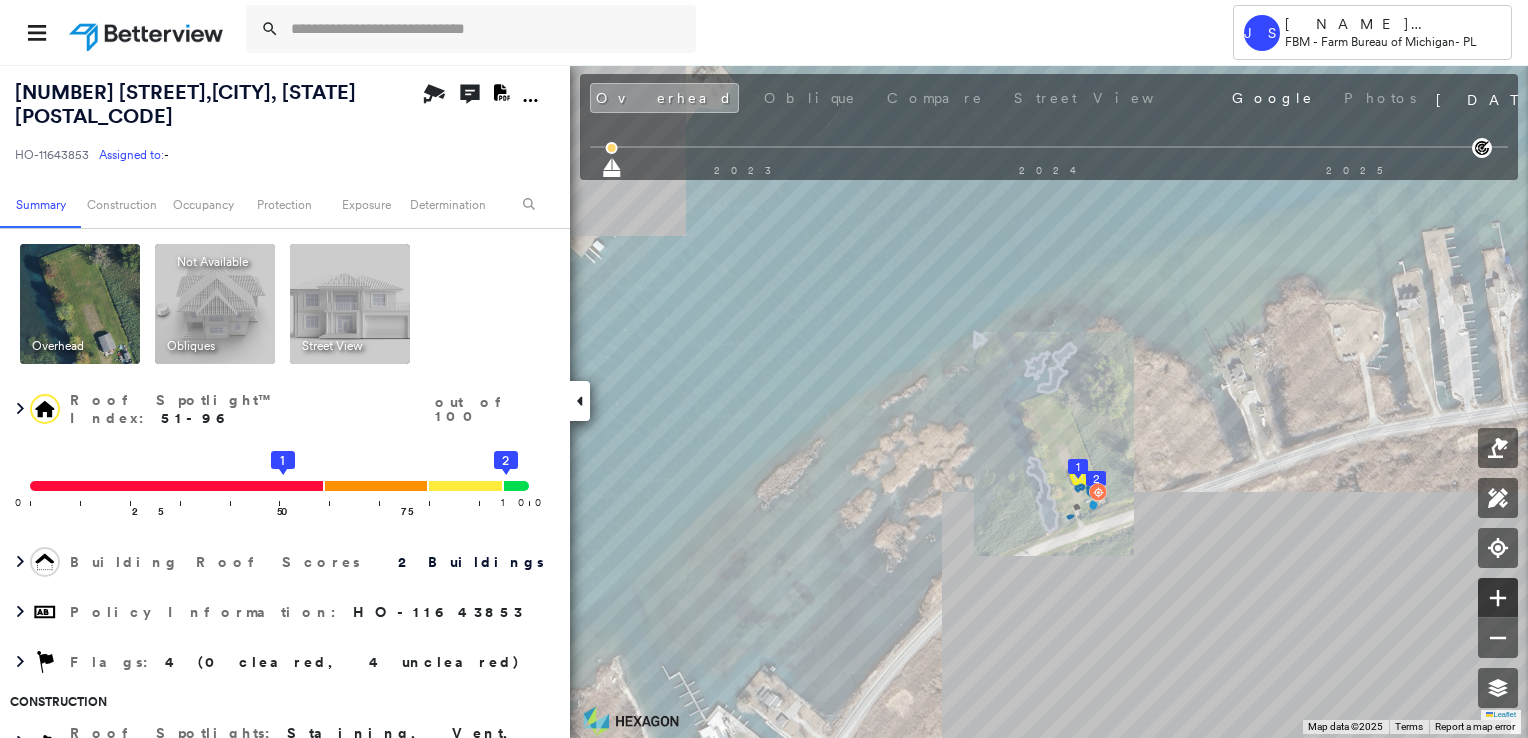click 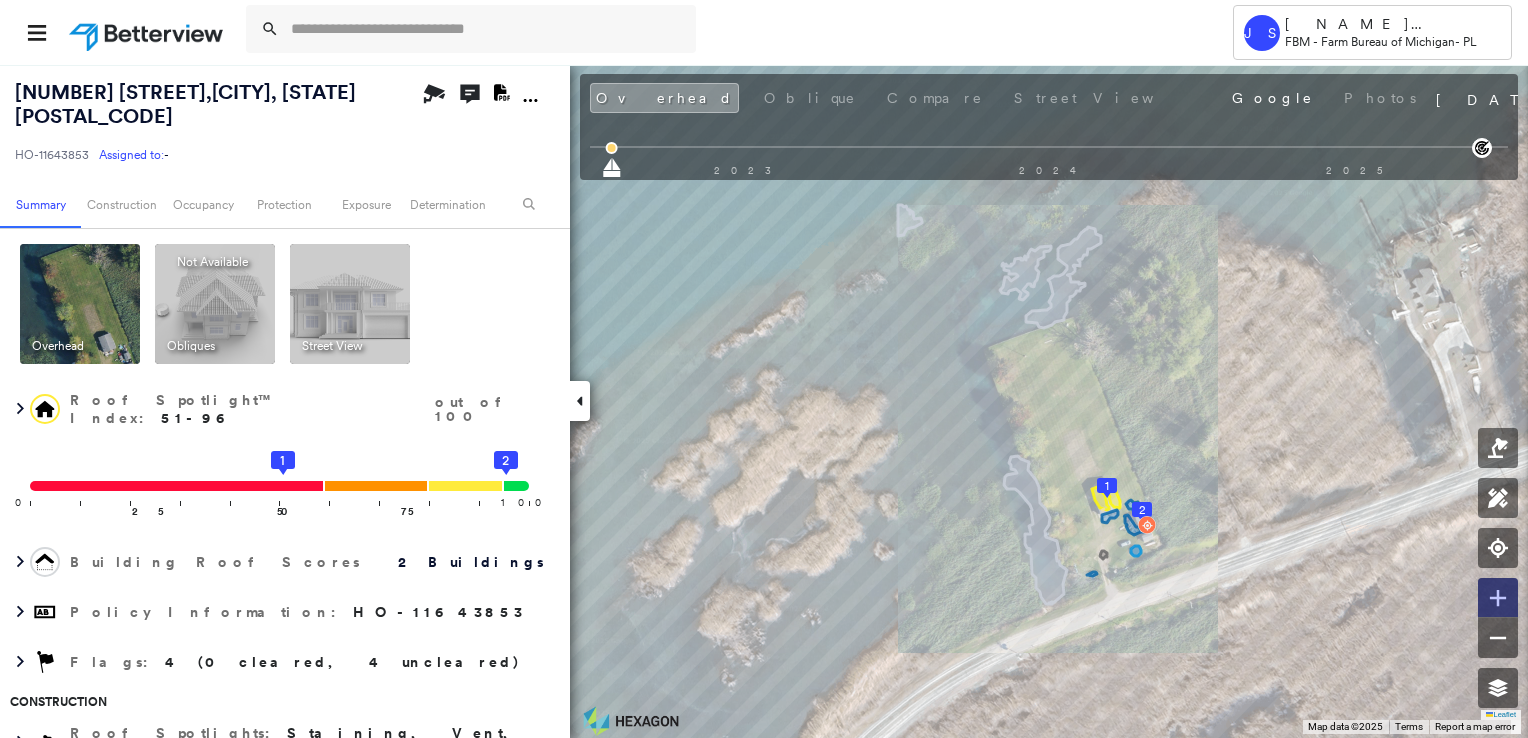 click 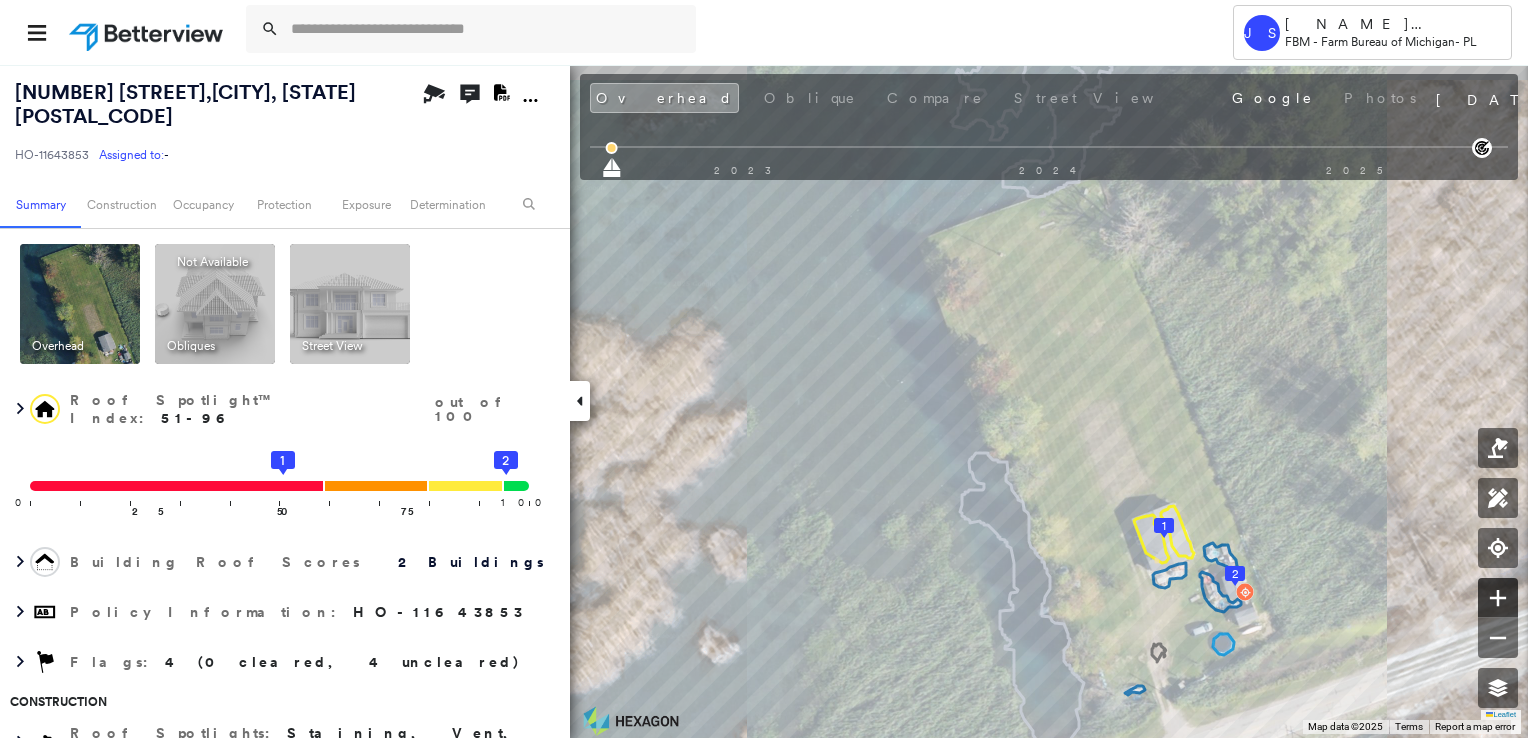 click 